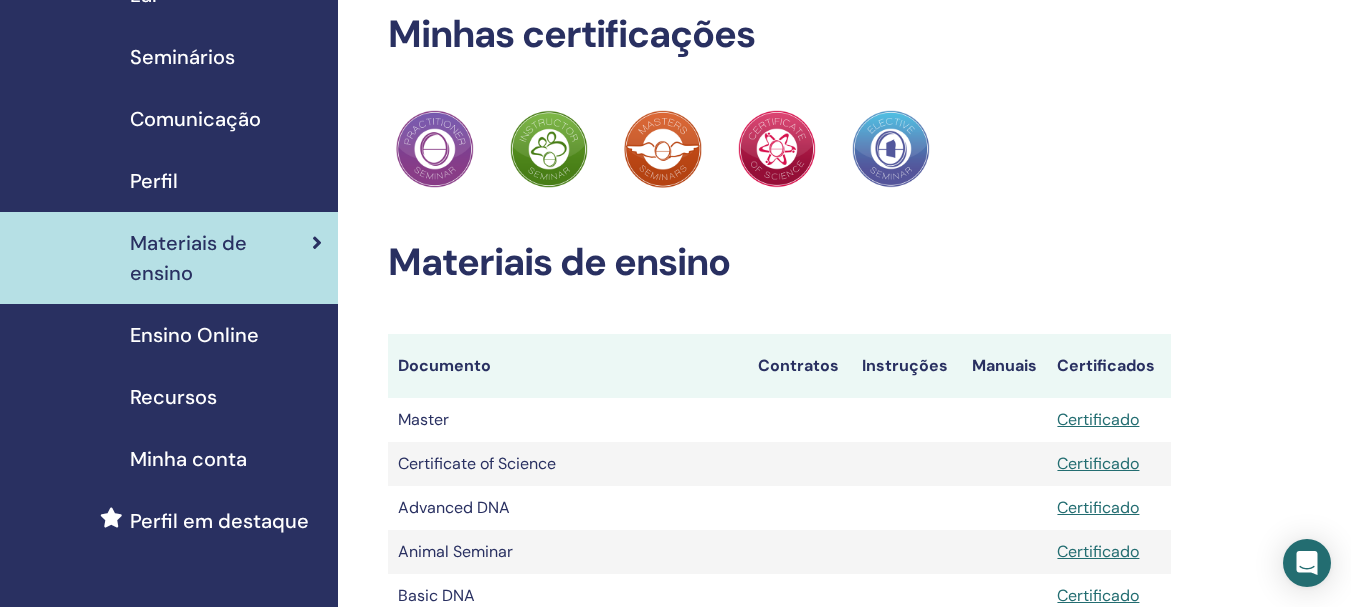 scroll, scrollTop: 0, scrollLeft: 0, axis: both 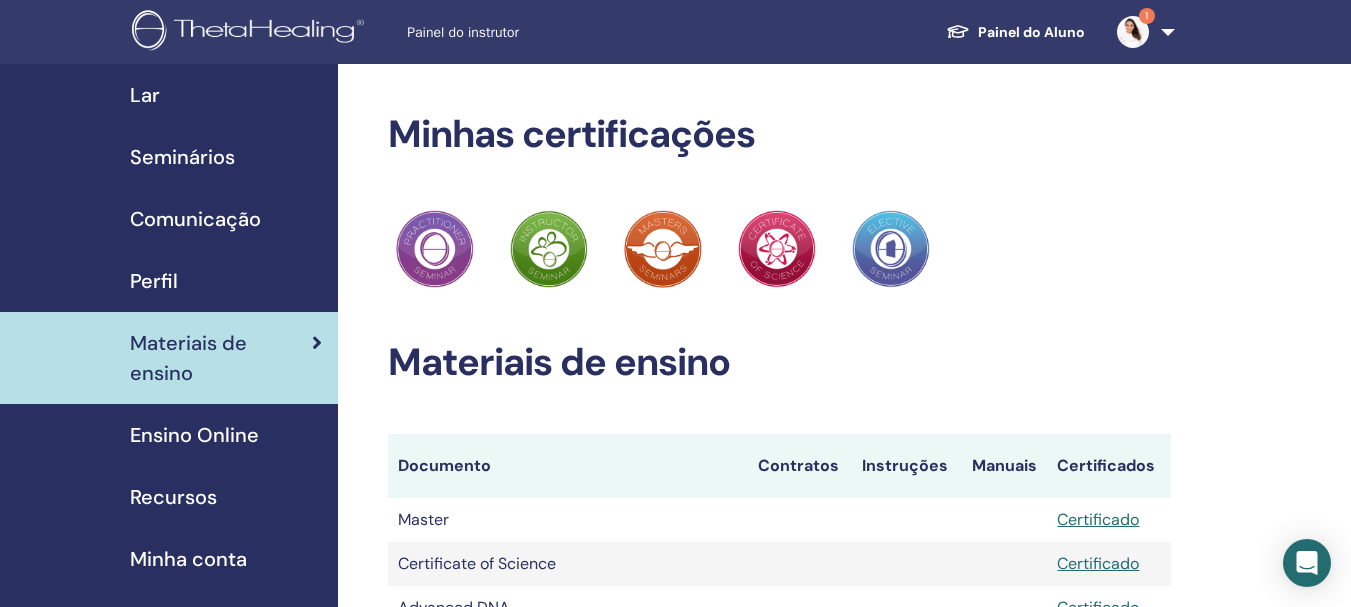 click on "Painel do instrutor" at bounding box center [557, 32] 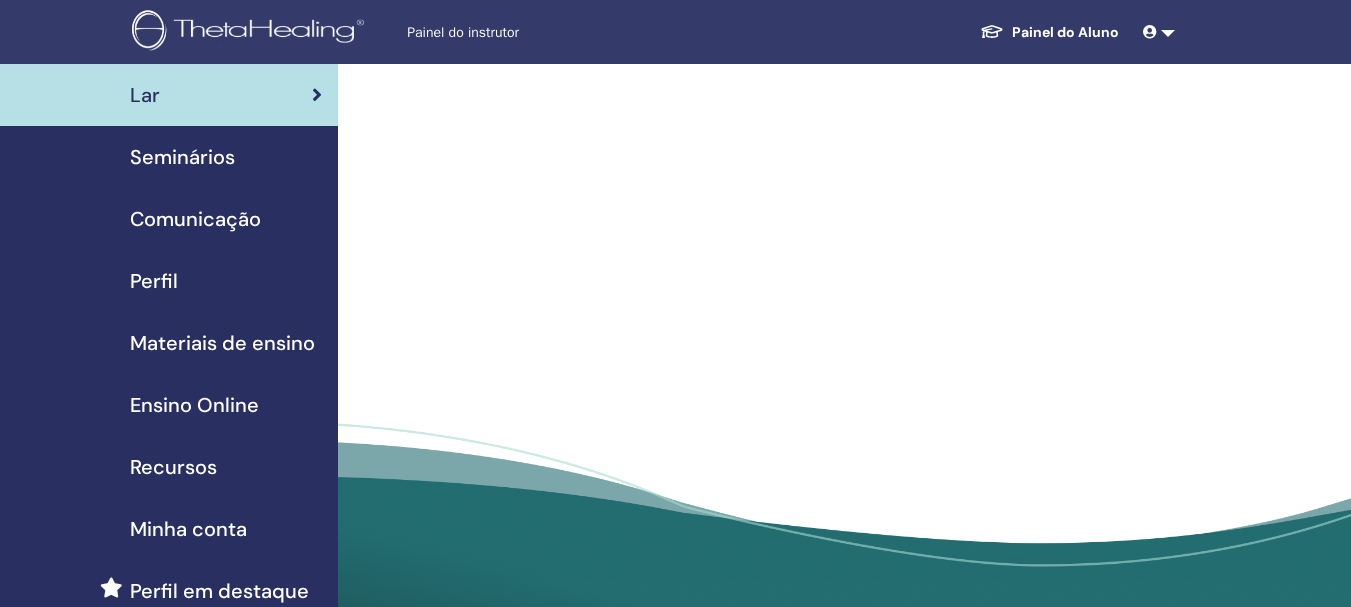 scroll, scrollTop: 0, scrollLeft: 0, axis: both 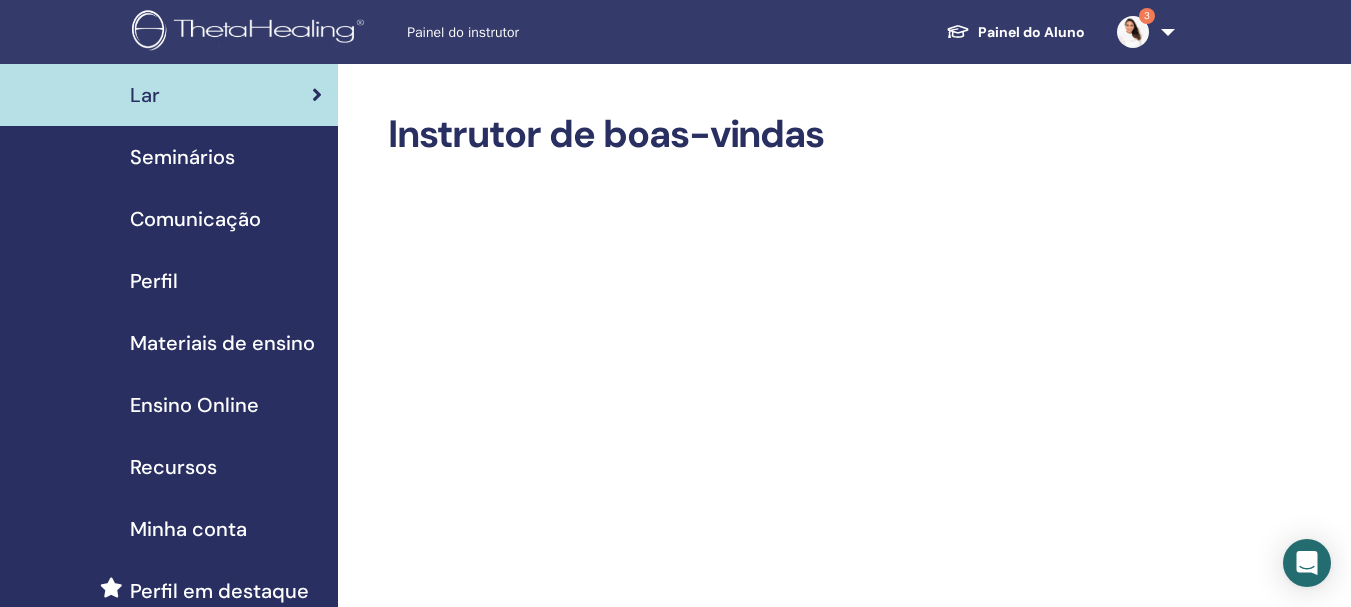 click on "Seminários" at bounding box center (169, 157) 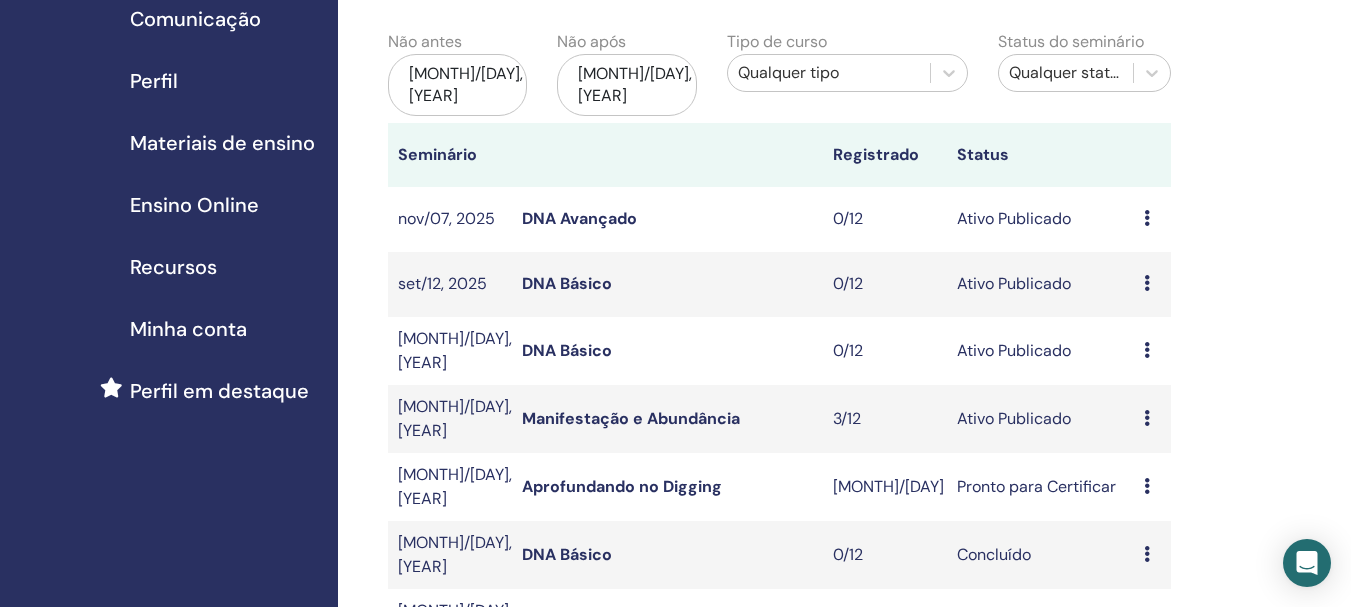 scroll, scrollTop: 300, scrollLeft: 0, axis: vertical 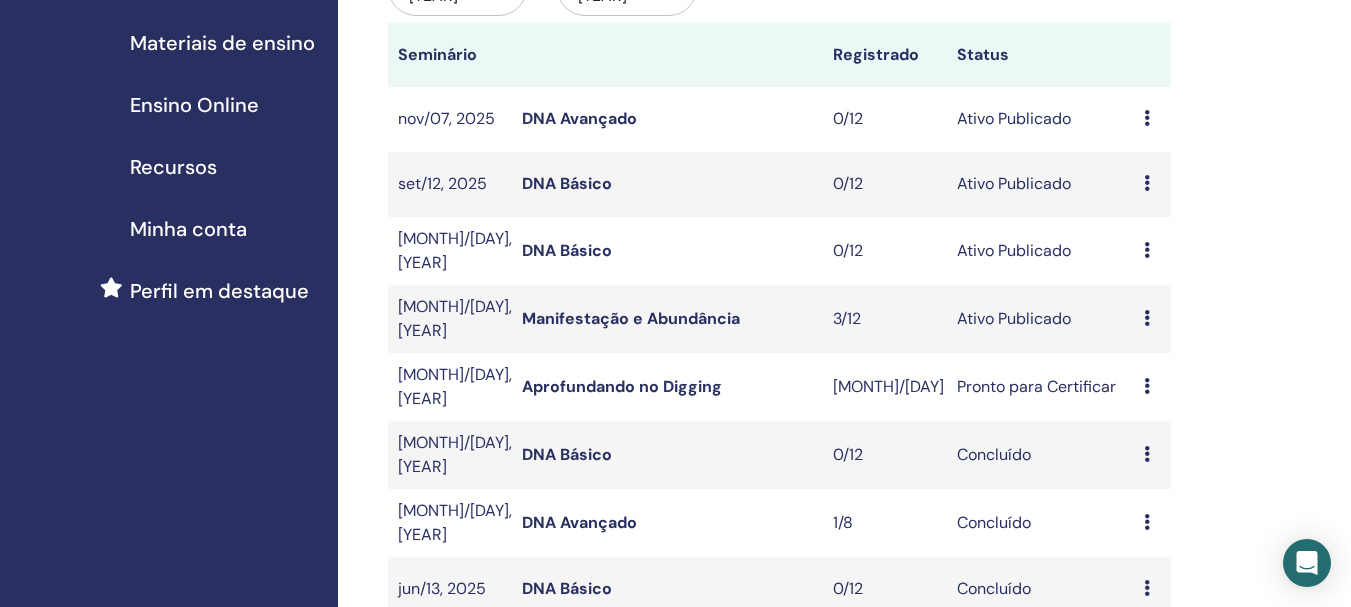 click on "Manifestação e Abundância" at bounding box center (631, 318) 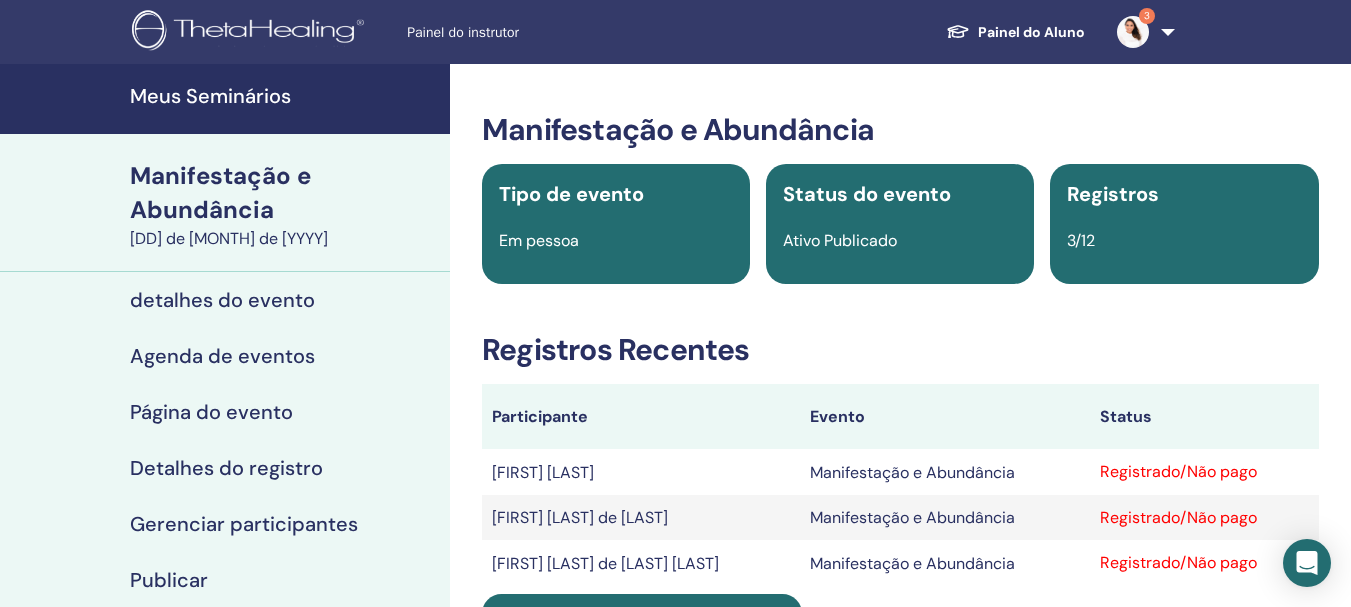 scroll, scrollTop: 100, scrollLeft: 0, axis: vertical 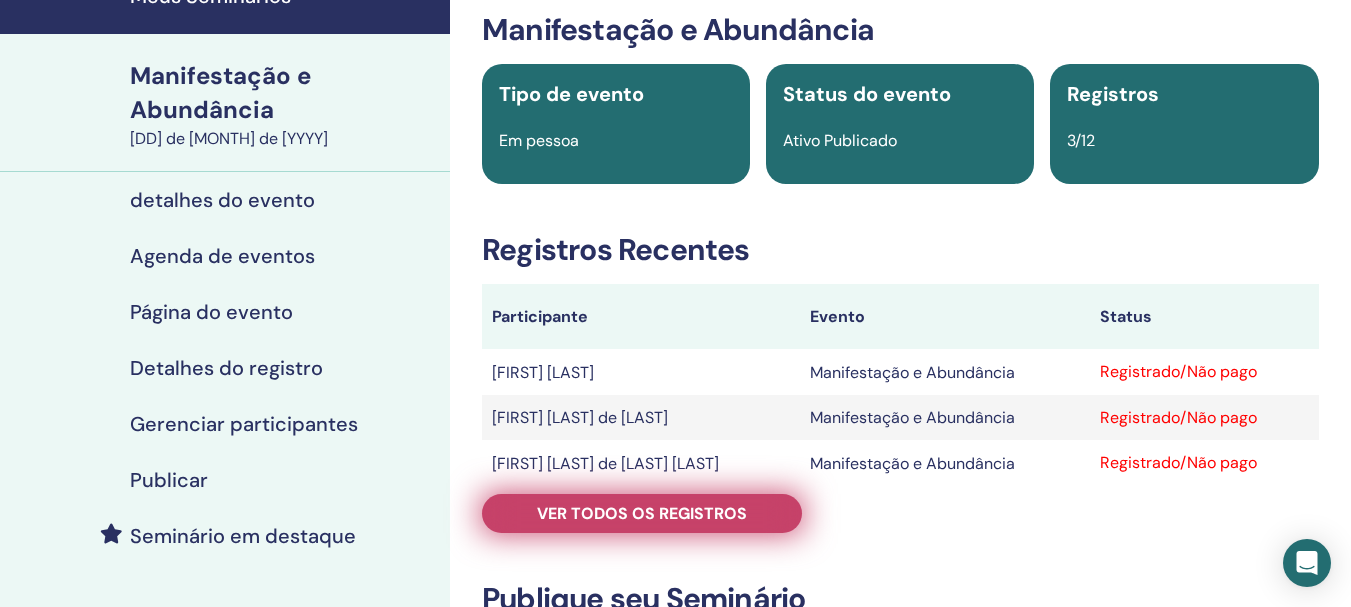 click on "Ver todos os registros" at bounding box center [642, 513] 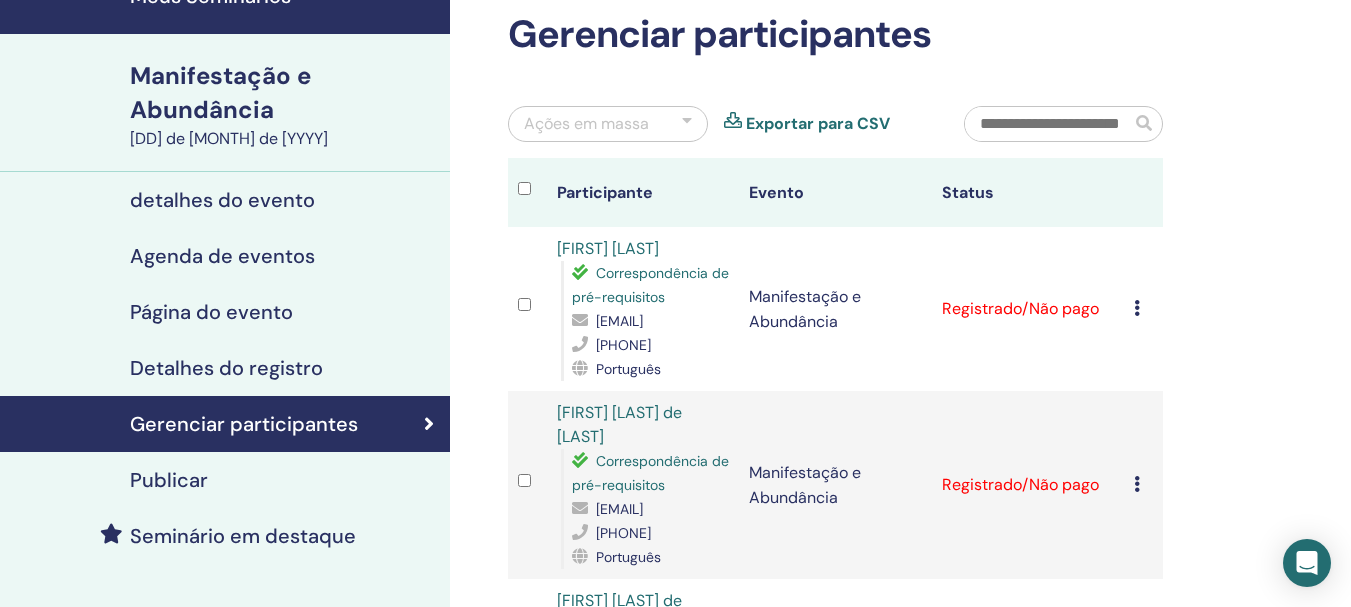 click at bounding box center [1137, 308] 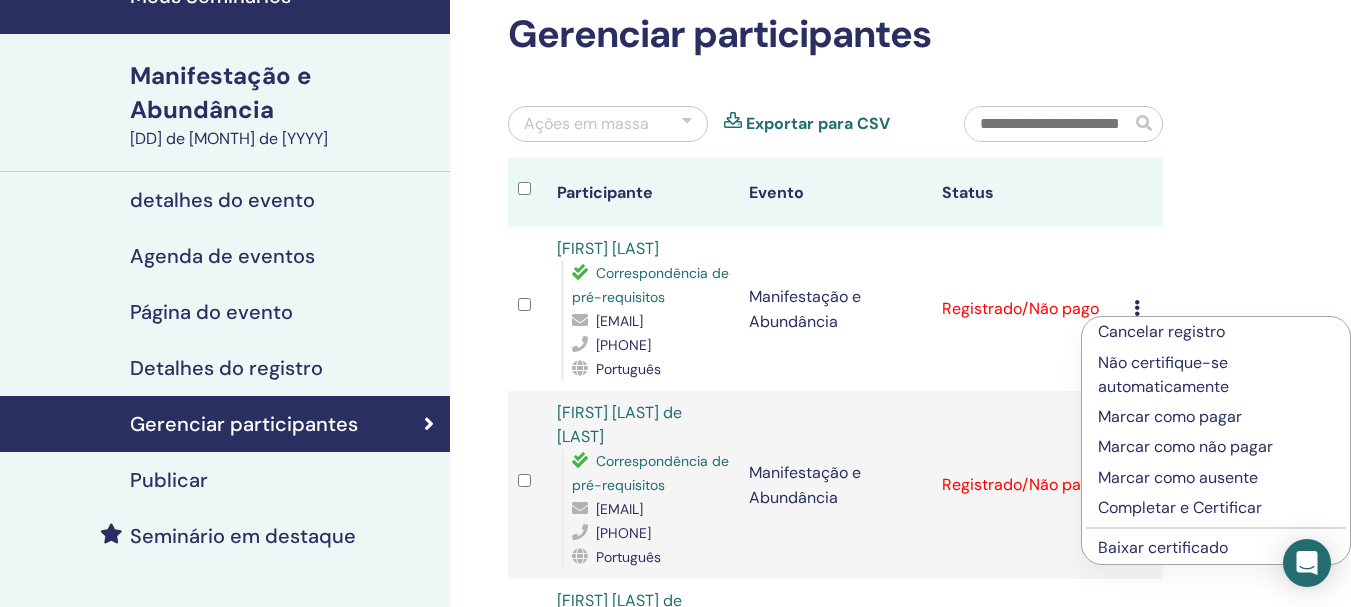 click on "Completar e Certificar" at bounding box center [1180, 507] 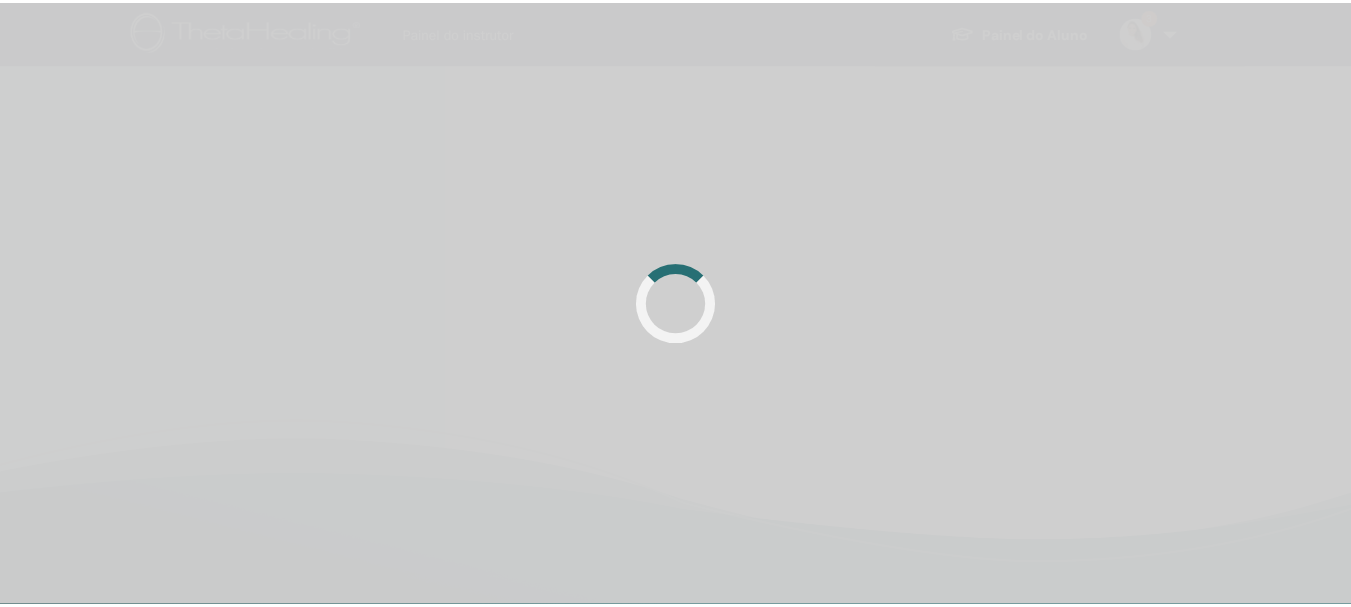 scroll, scrollTop: 100, scrollLeft: 0, axis: vertical 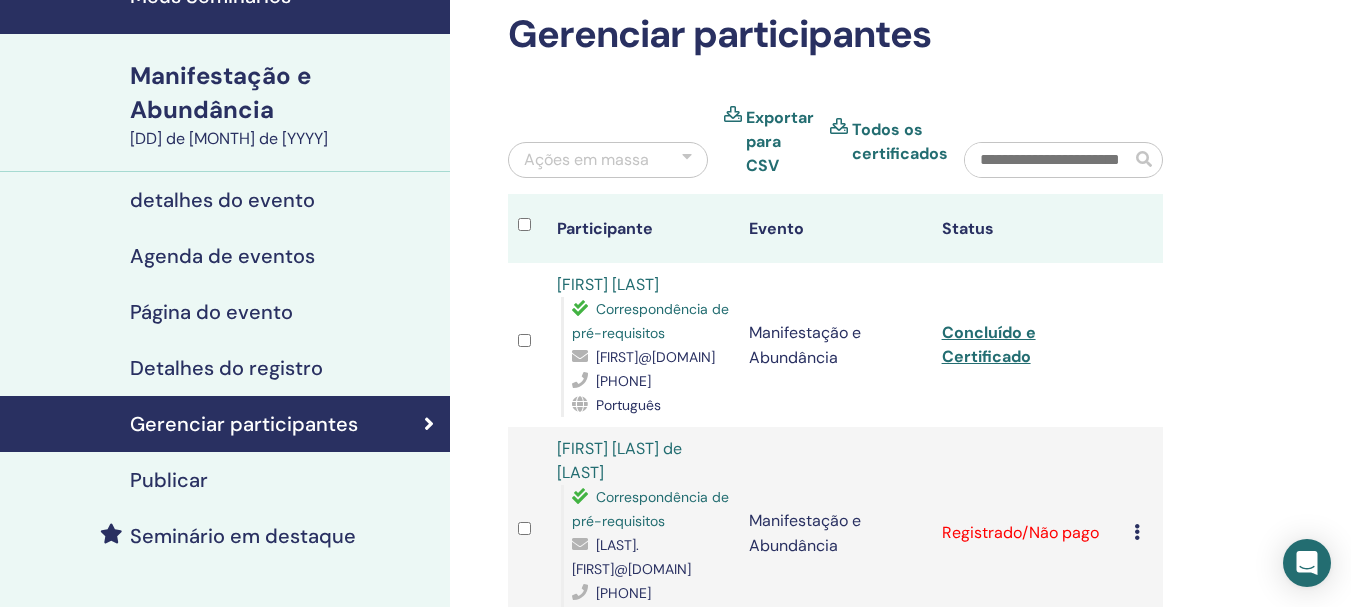 click at bounding box center [1137, 532] 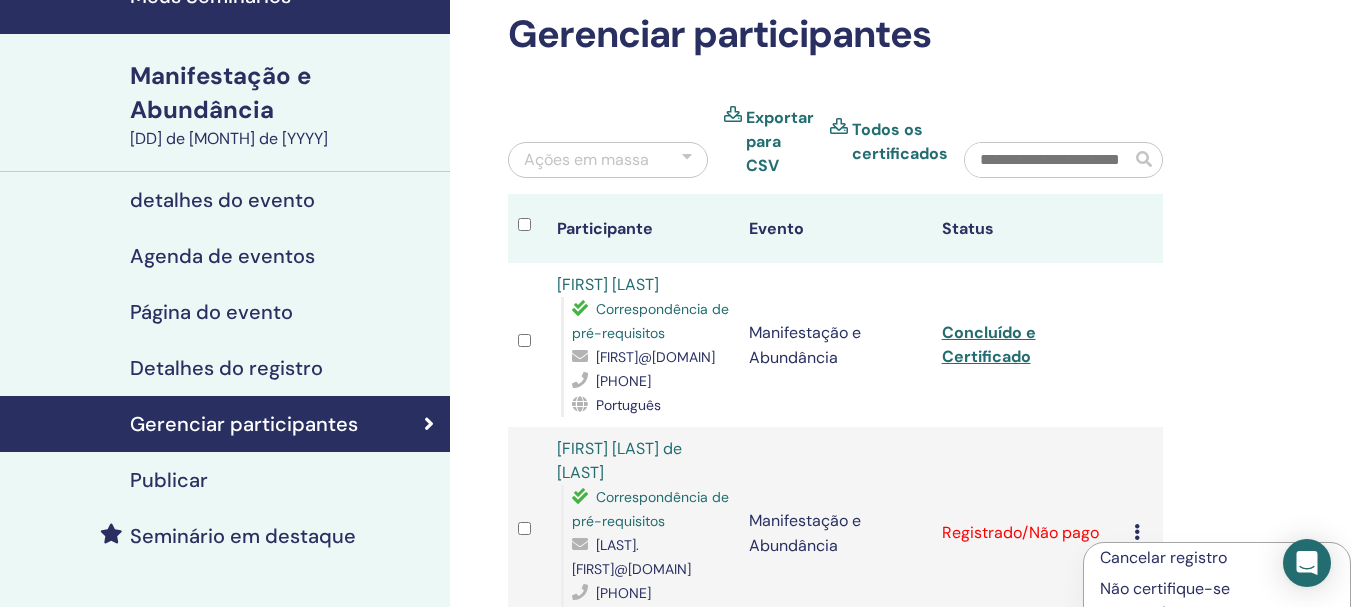 scroll, scrollTop: 300, scrollLeft: 0, axis: vertical 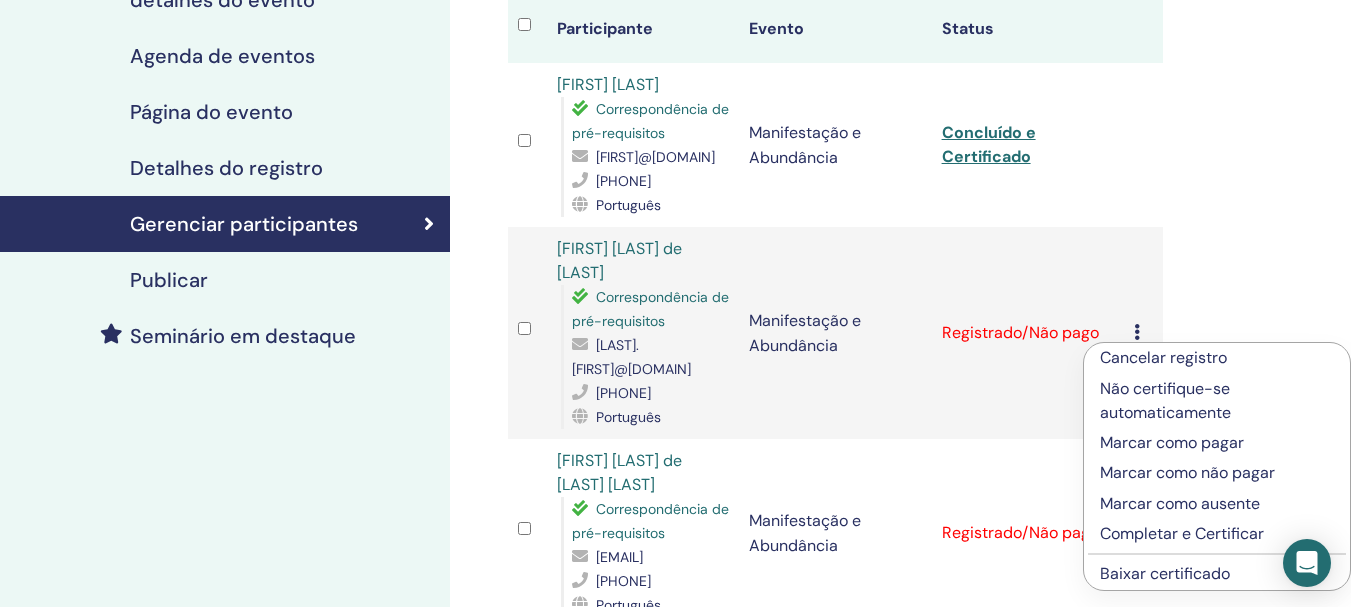 click on "Completar e Certificar" at bounding box center (1182, 533) 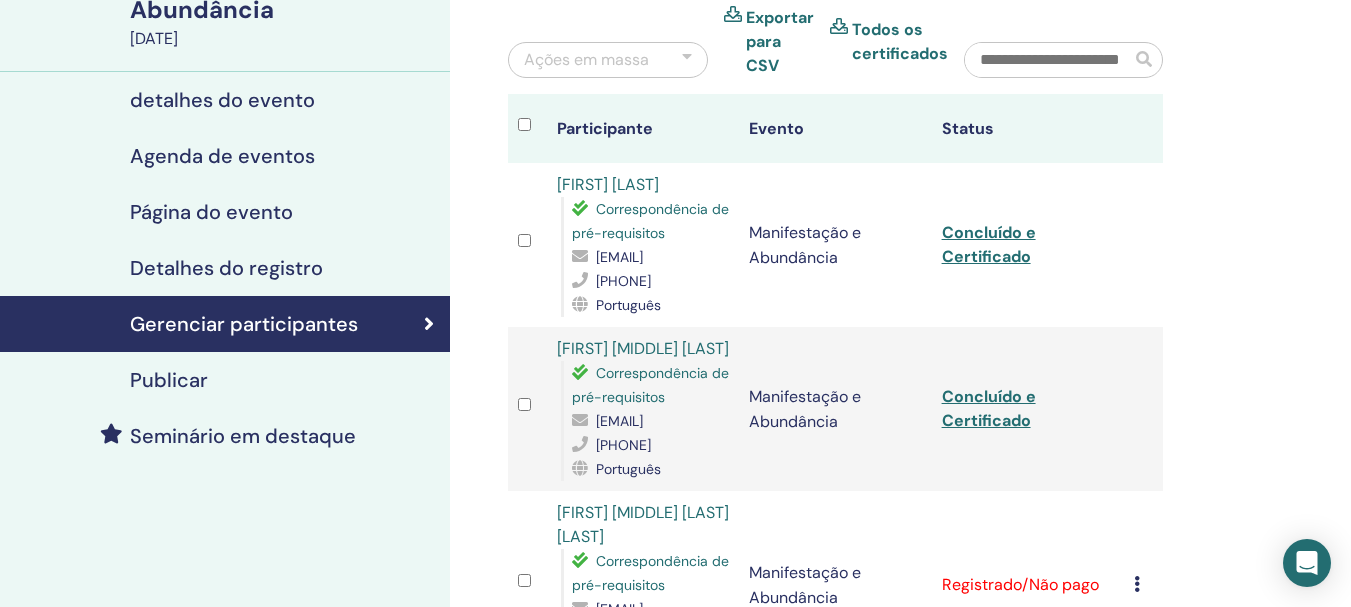 scroll, scrollTop: 400, scrollLeft: 0, axis: vertical 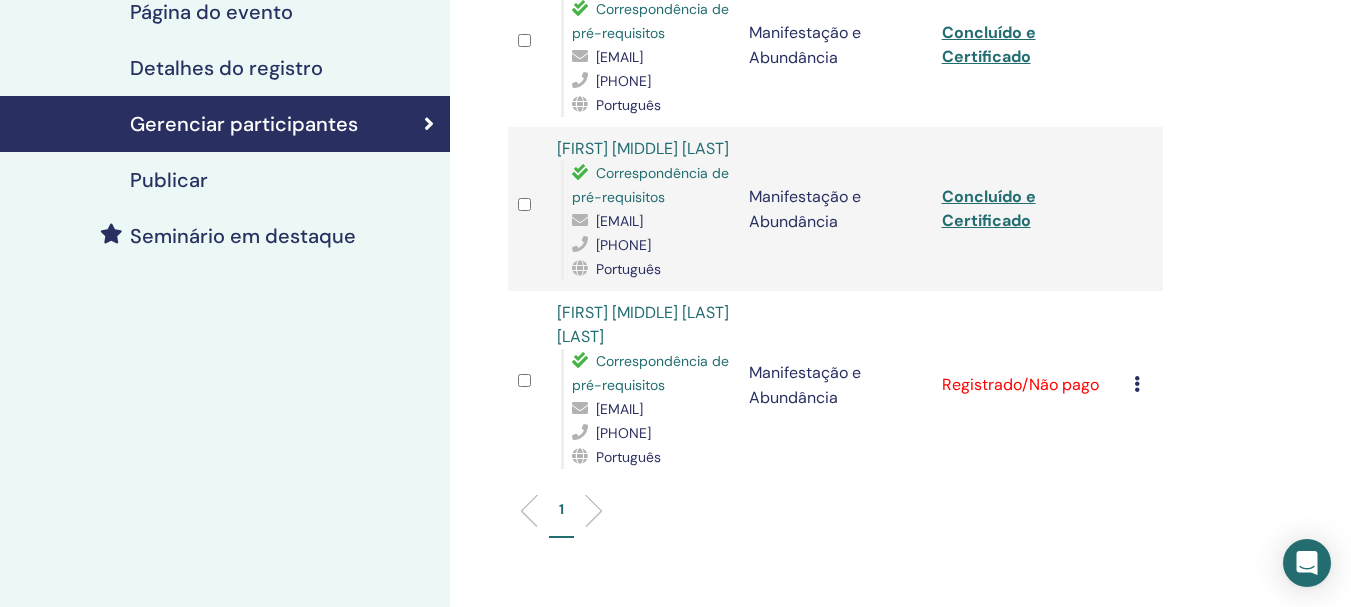 click at bounding box center (1137, 384) 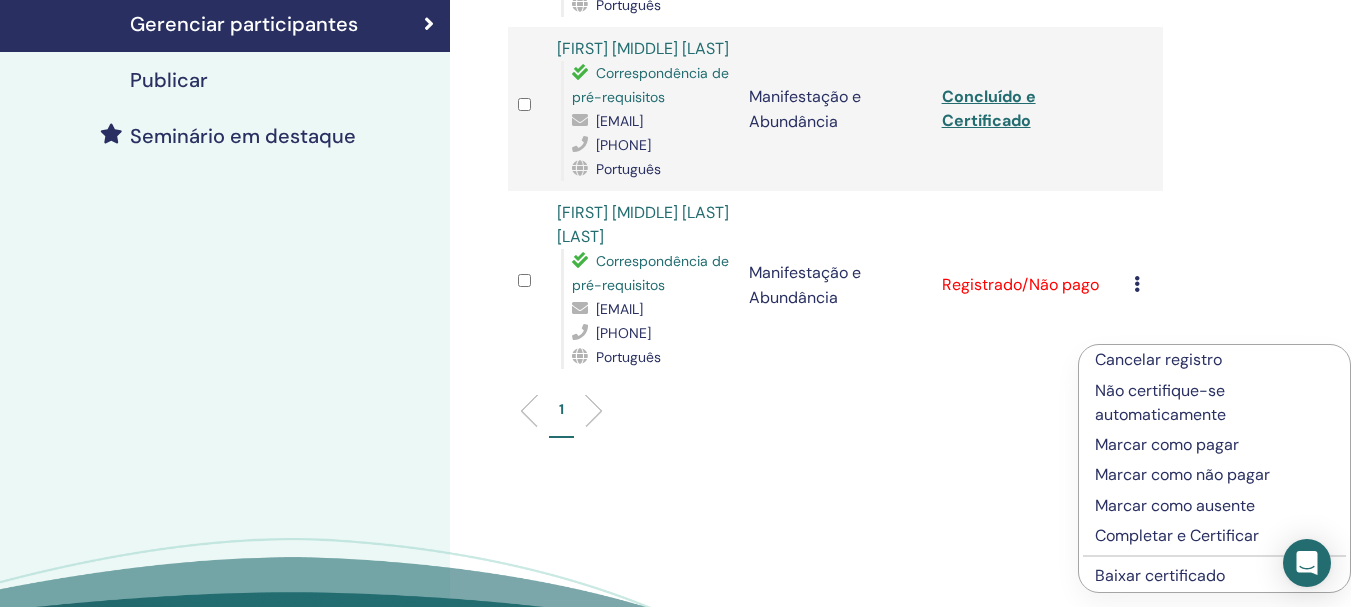 scroll, scrollTop: 600, scrollLeft: 0, axis: vertical 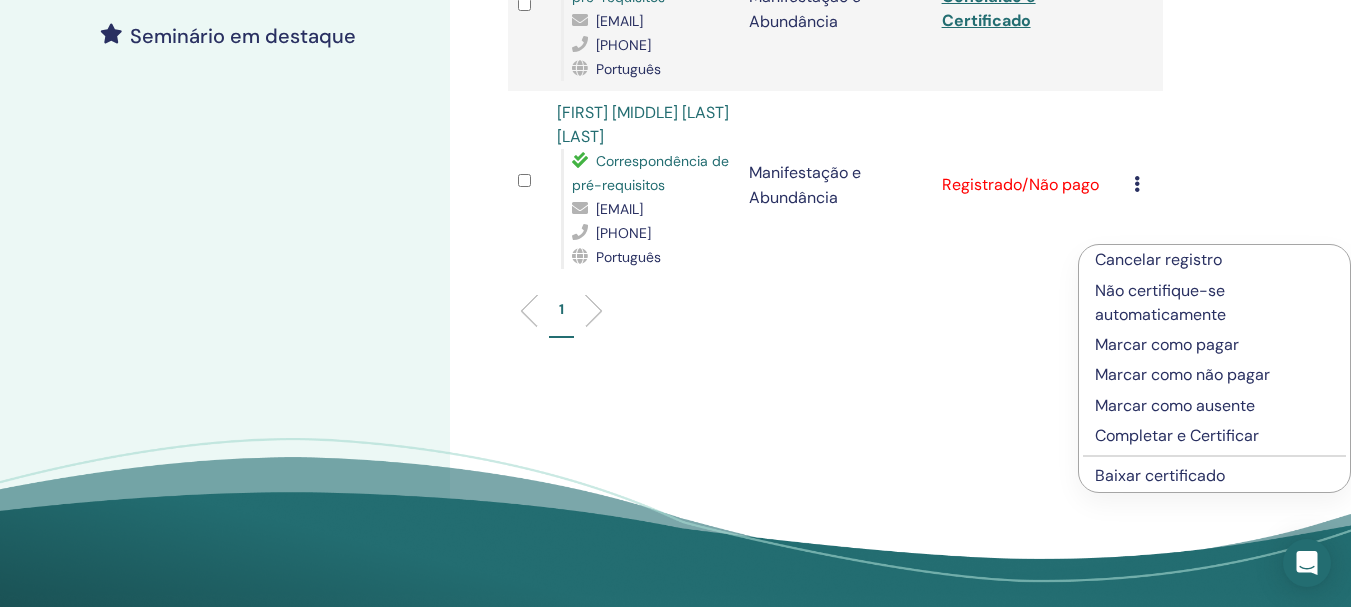 click on "Completar e Certificar" at bounding box center [1177, 435] 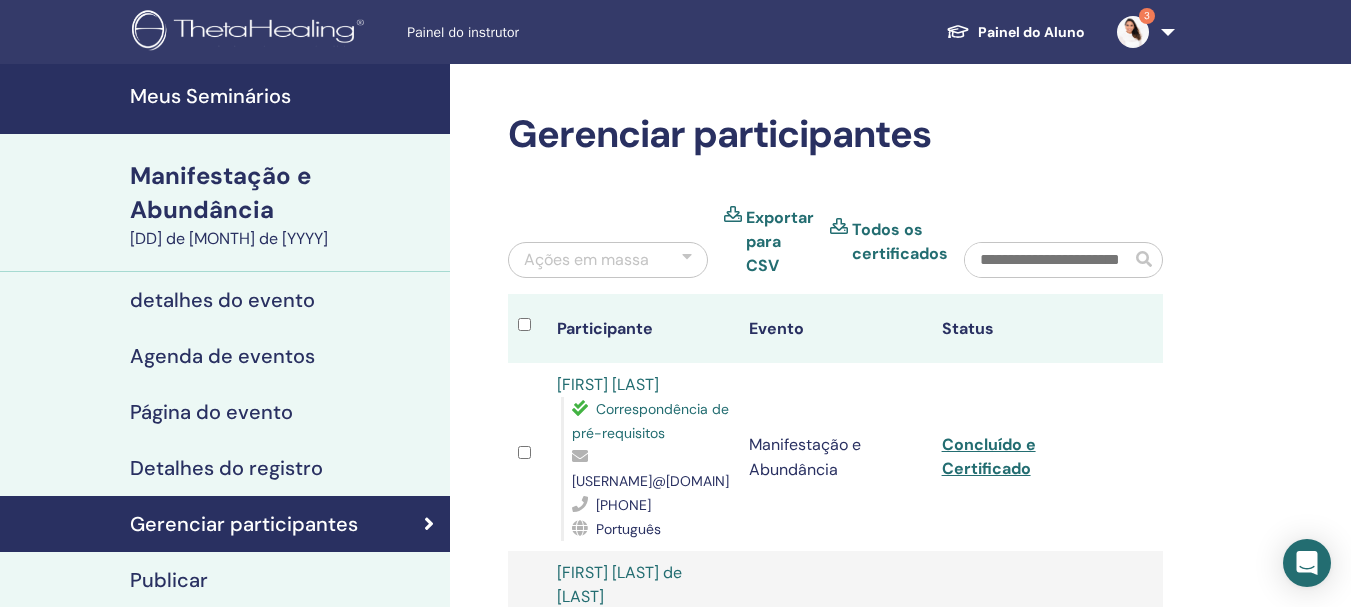 scroll, scrollTop: 100, scrollLeft: 0, axis: vertical 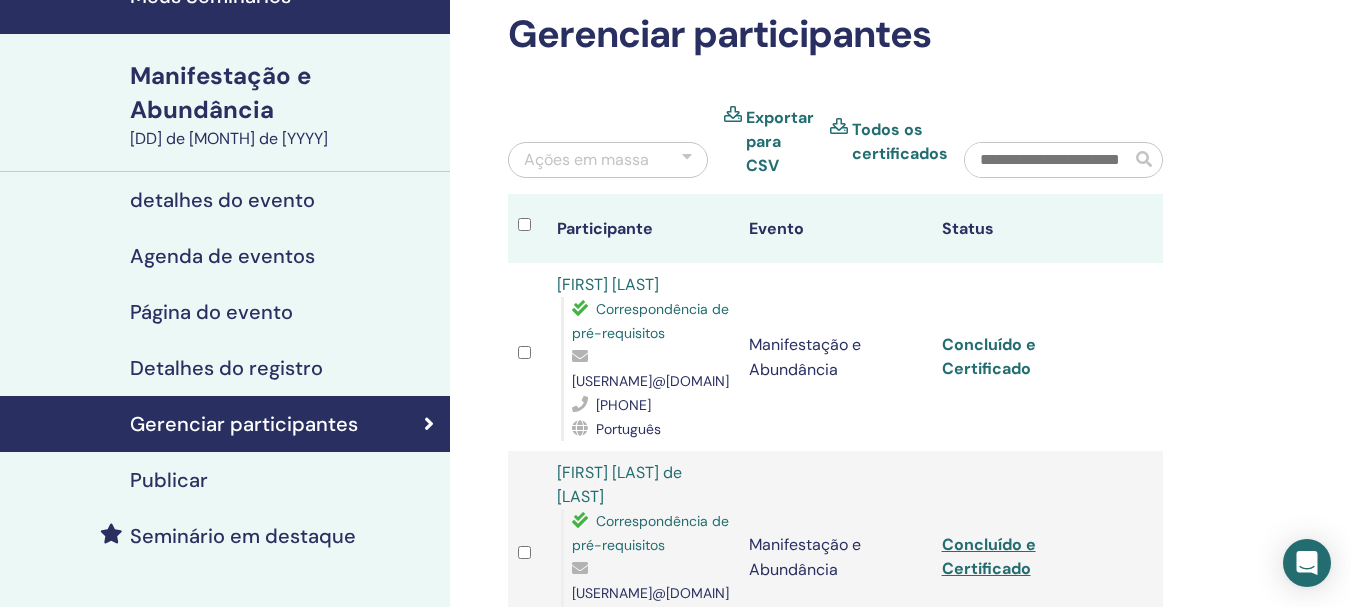 click on "Concluído e Certificado" at bounding box center (989, 356) 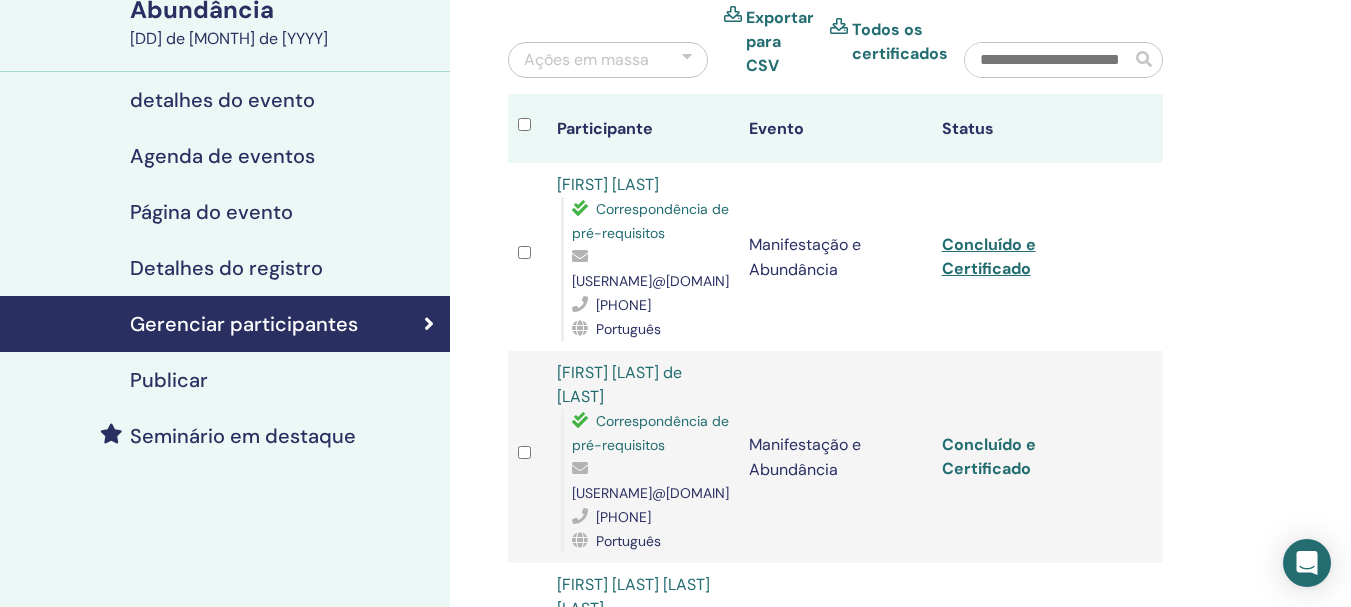 click on "Concluído e Certificado" at bounding box center [989, 456] 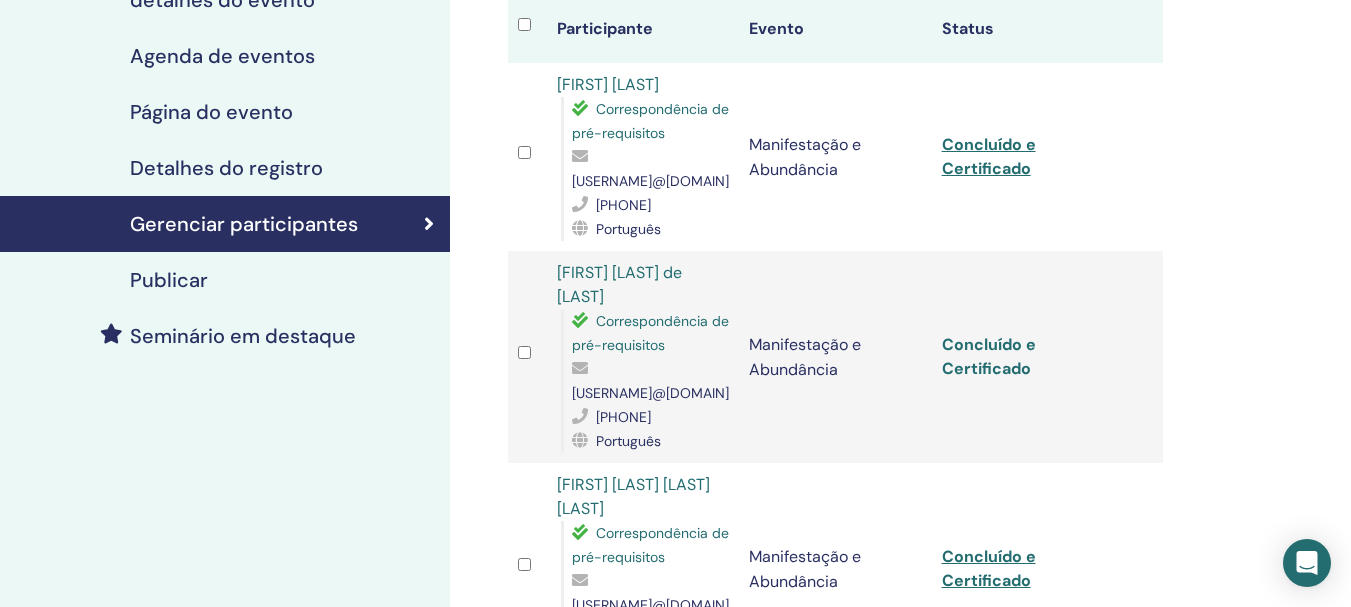 scroll, scrollTop: 400, scrollLeft: 0, axis: vertical 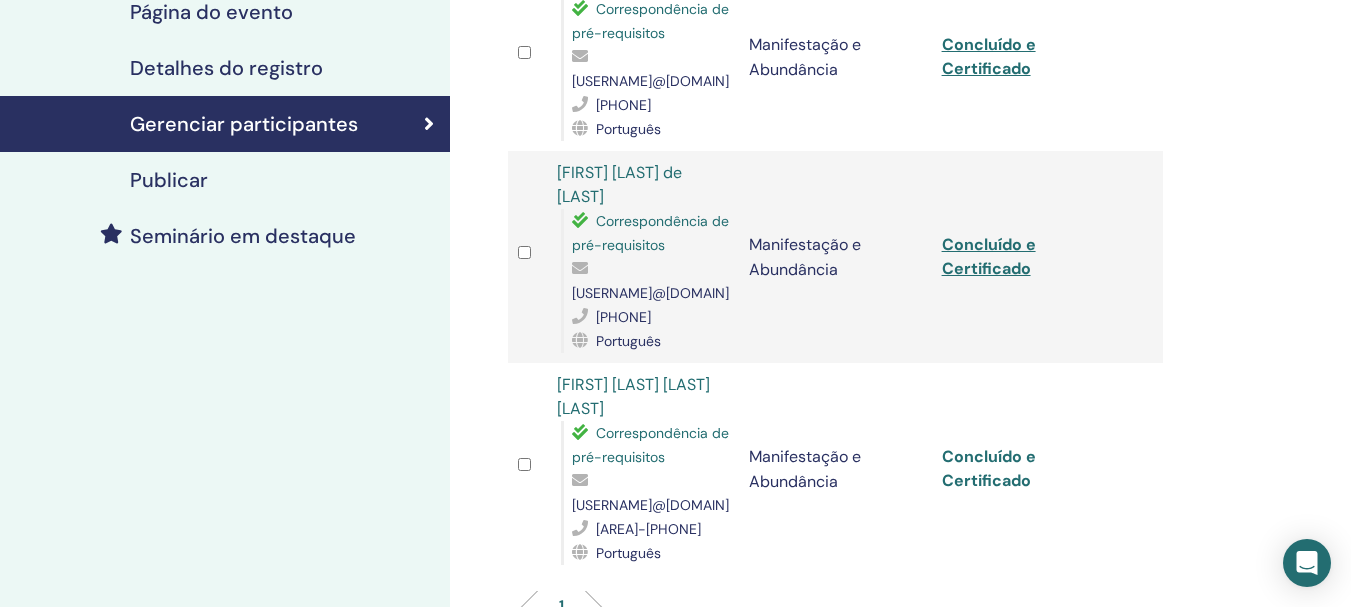 click on "Concluído e Certificado" at bounding box center (989, 468) 